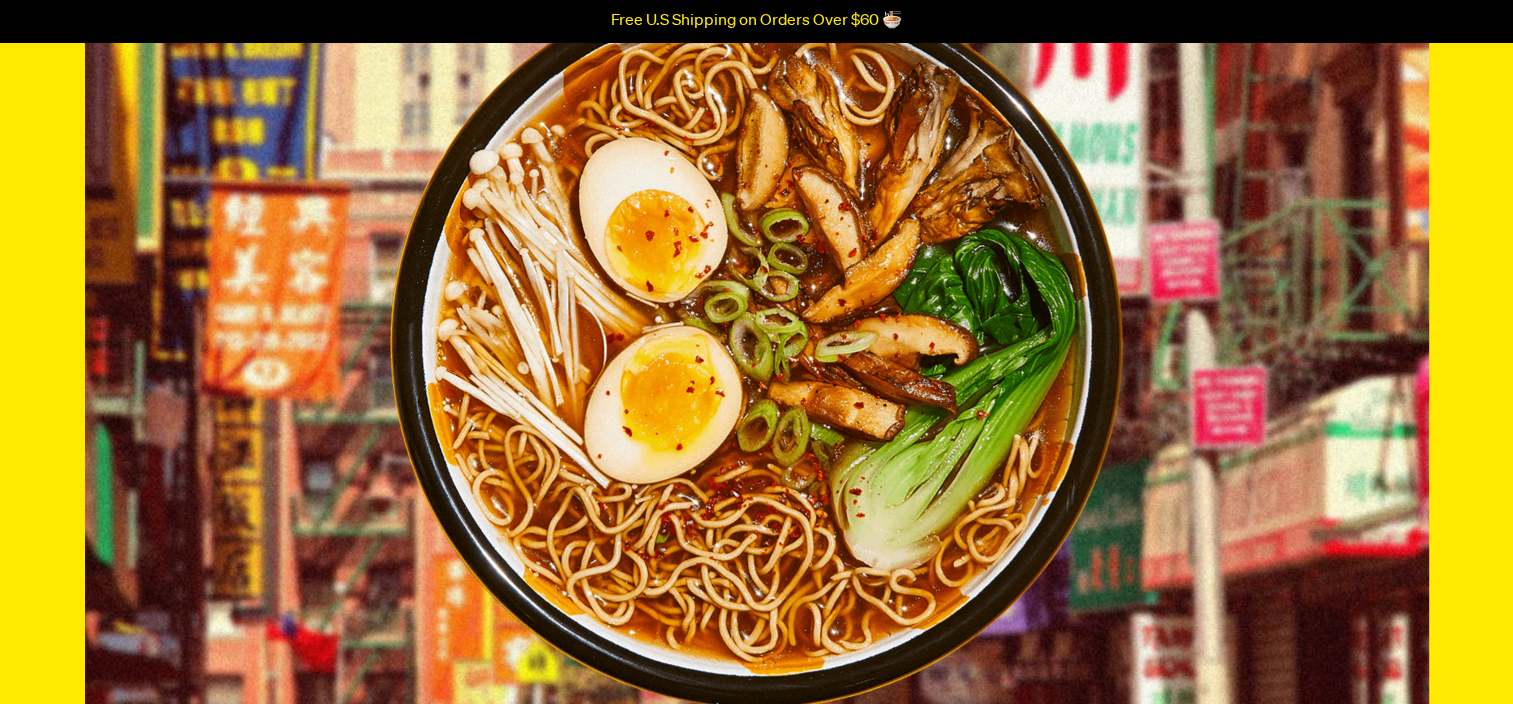 scroll, scrollTop: 0, scrollLeft: 0, axis: both 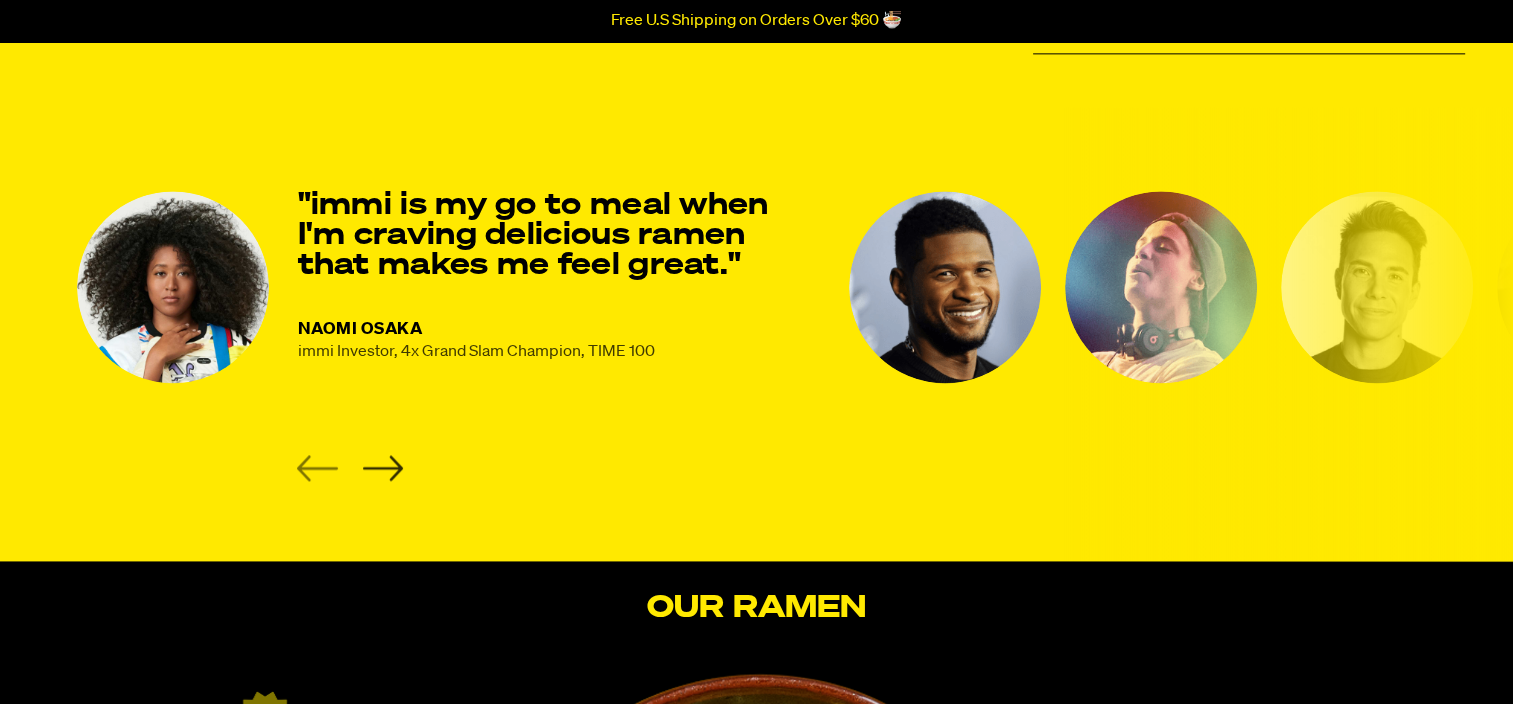 click 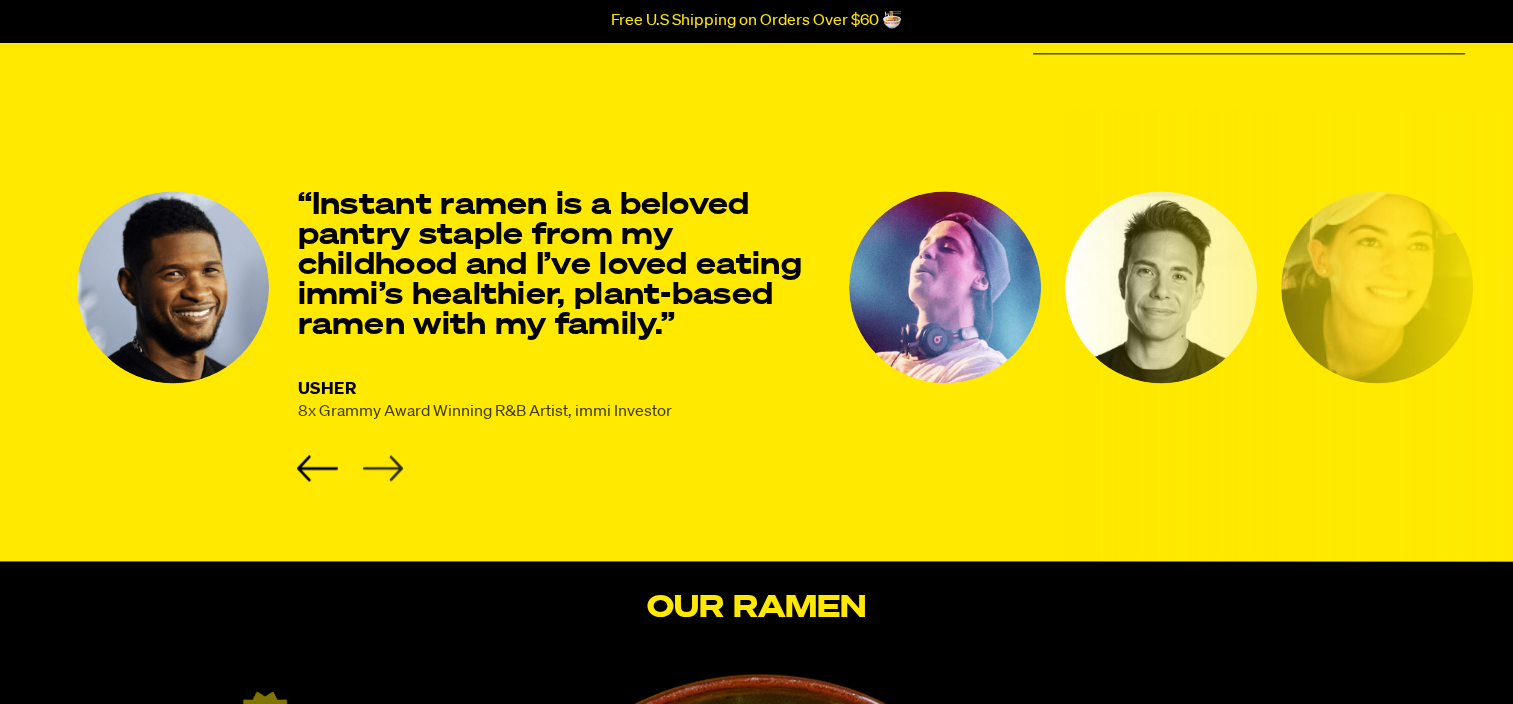 click 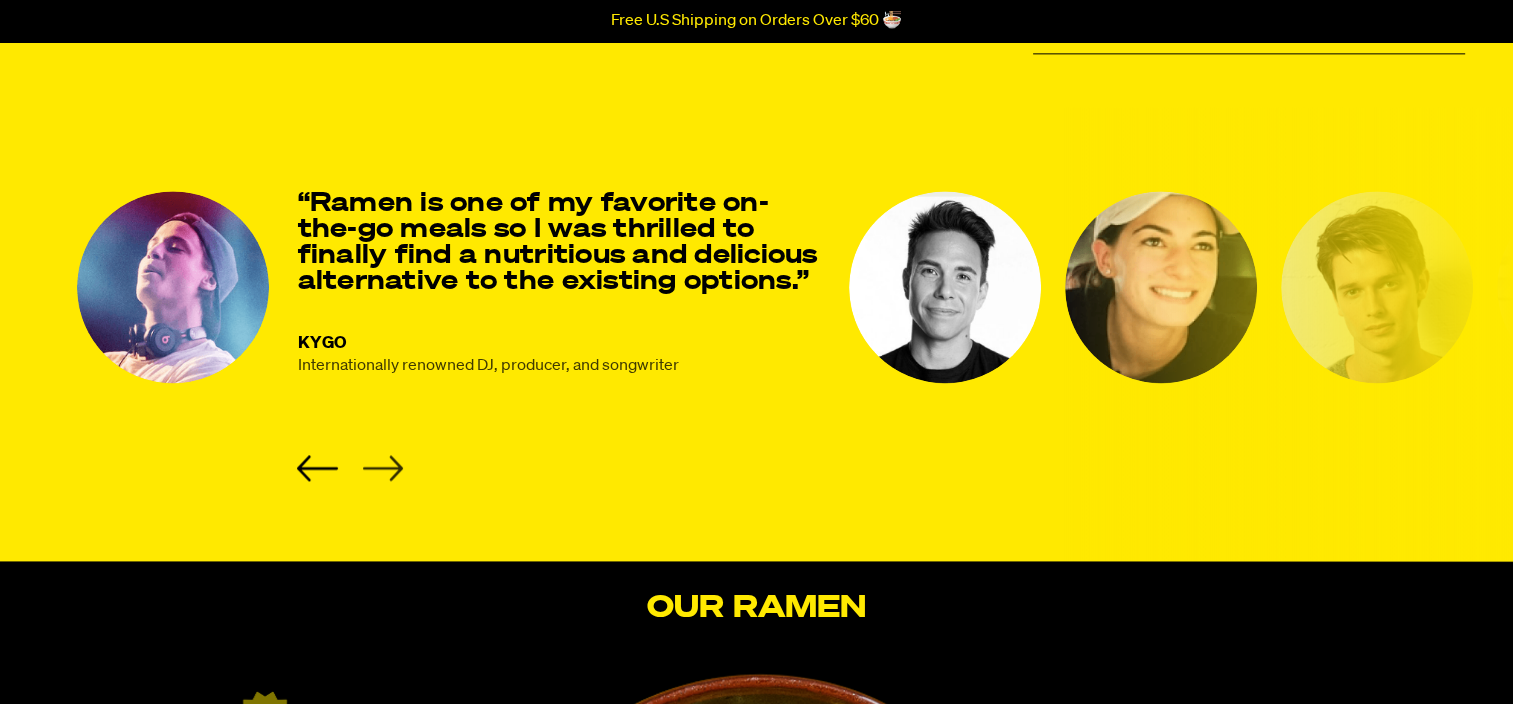 click 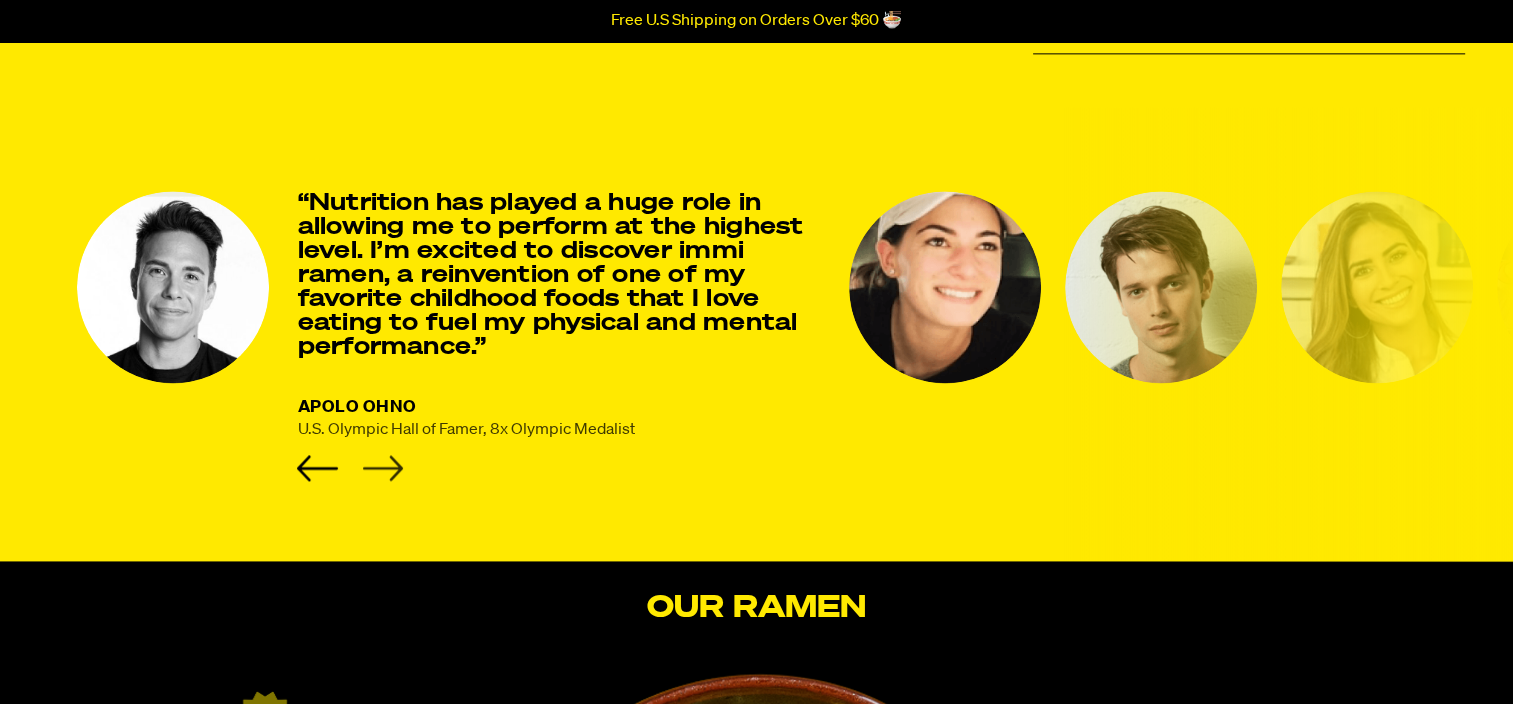 click 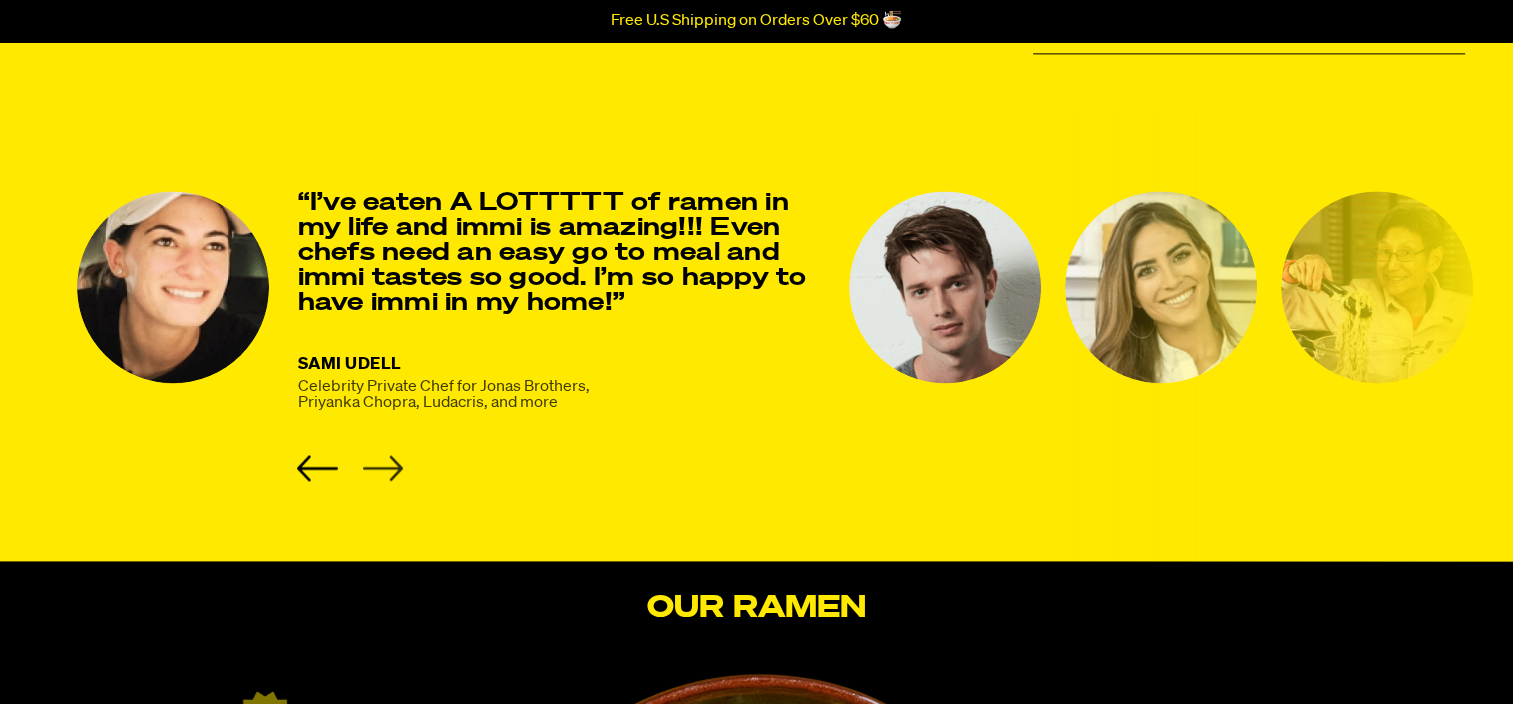 click 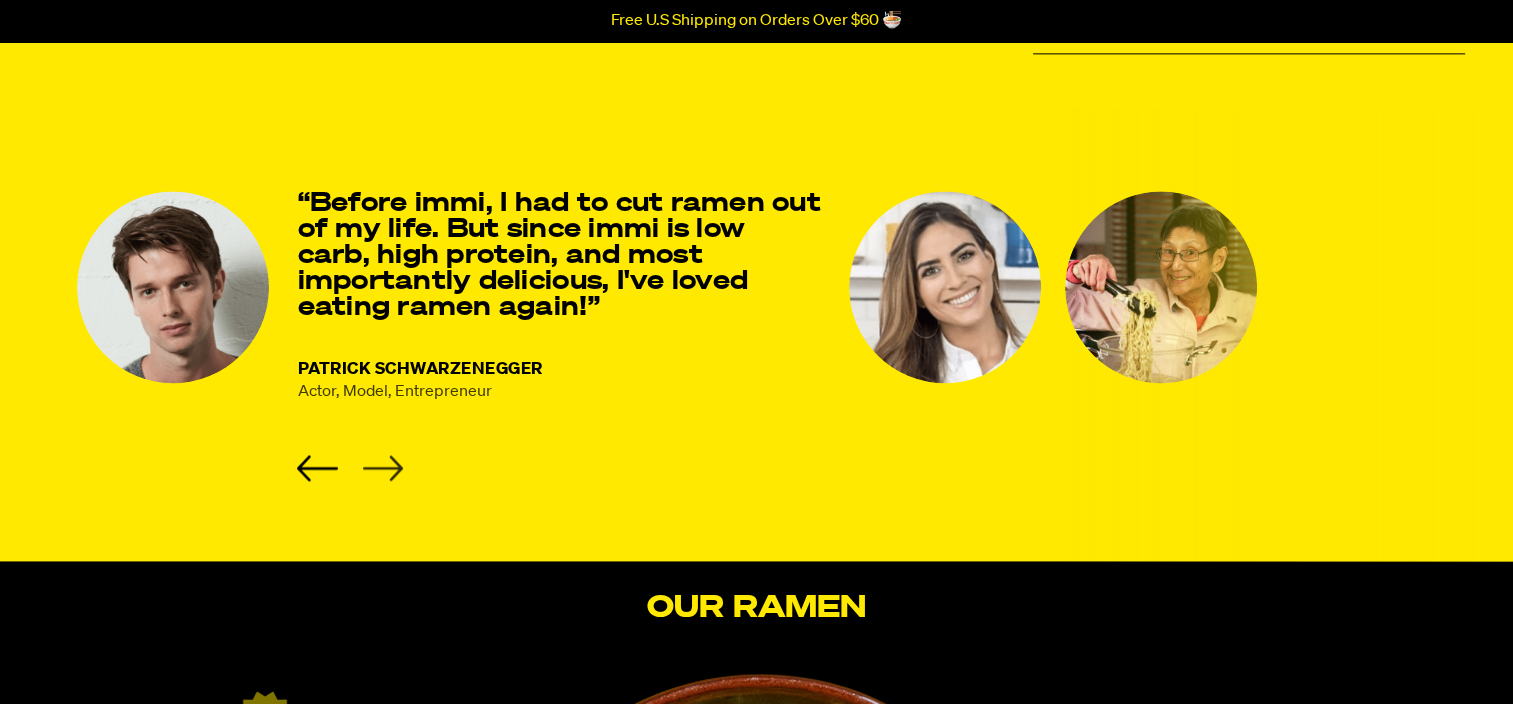 click 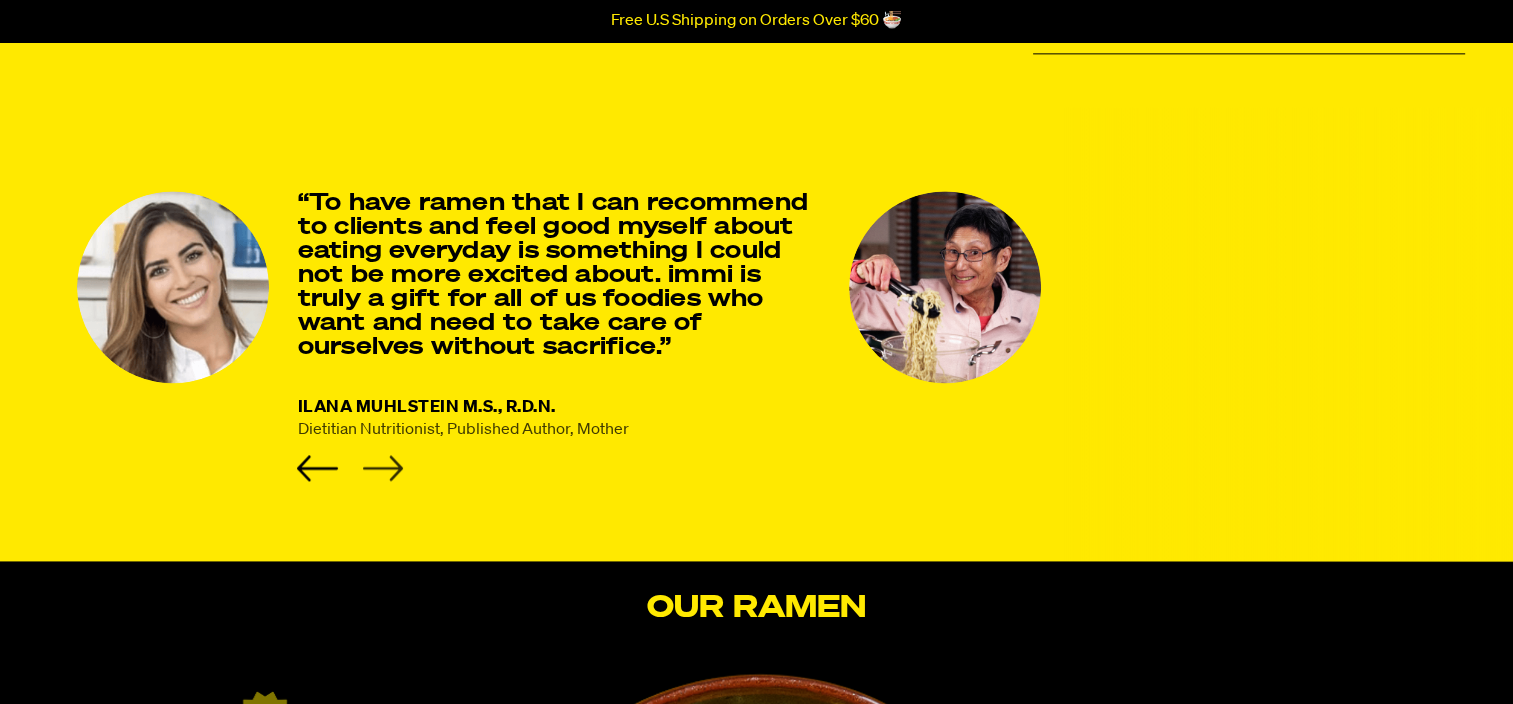 click 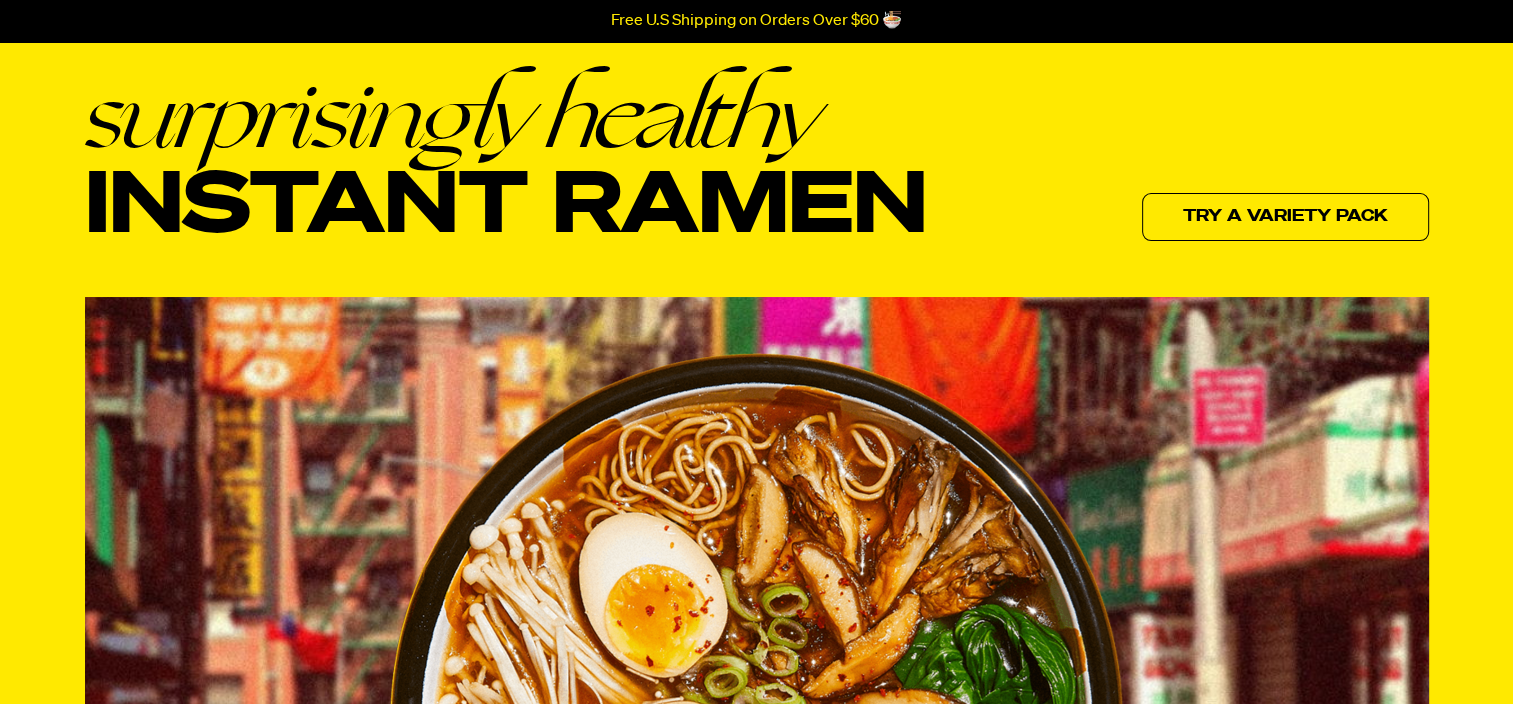 scroll, scrollTop: 0, scrollLeft: 0, axis: both 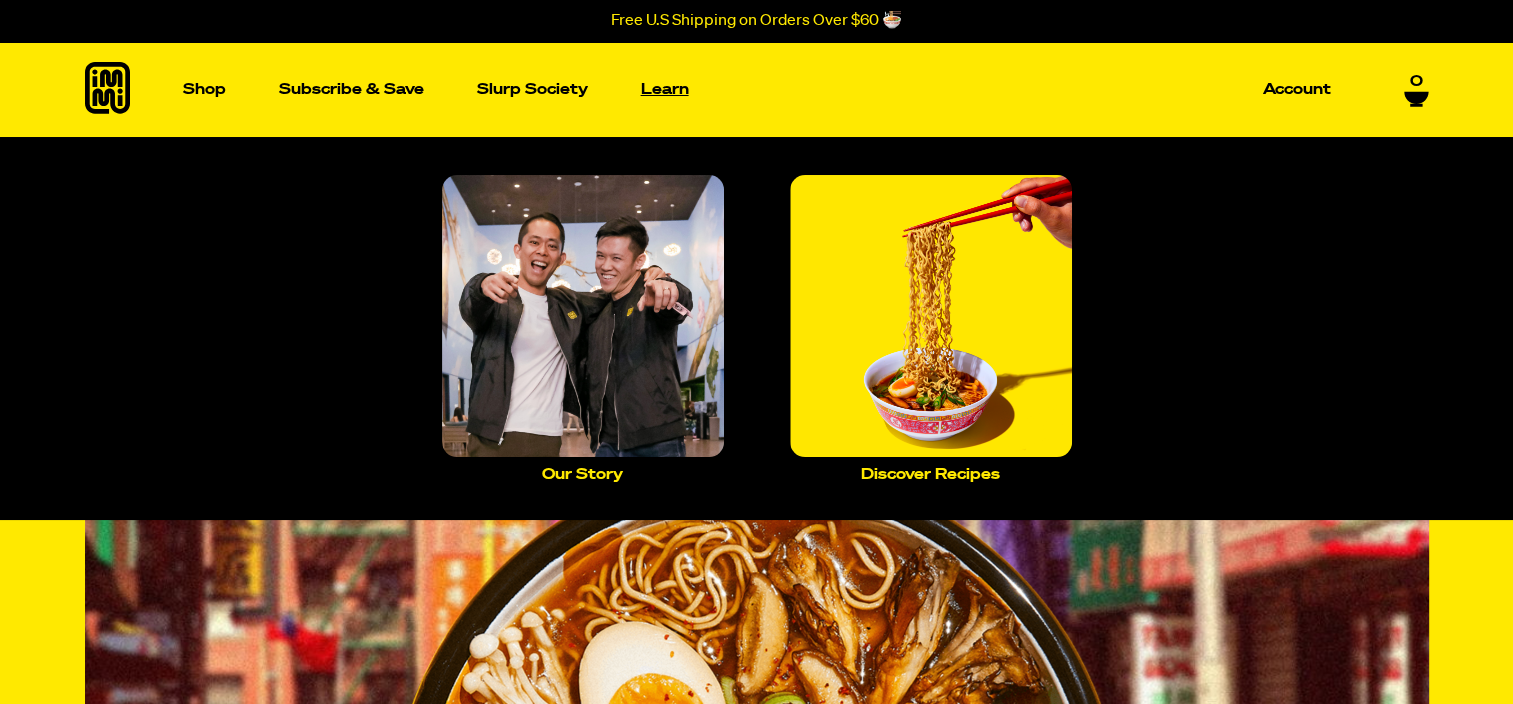 click on "Learn" at bounding box center [665, 89] 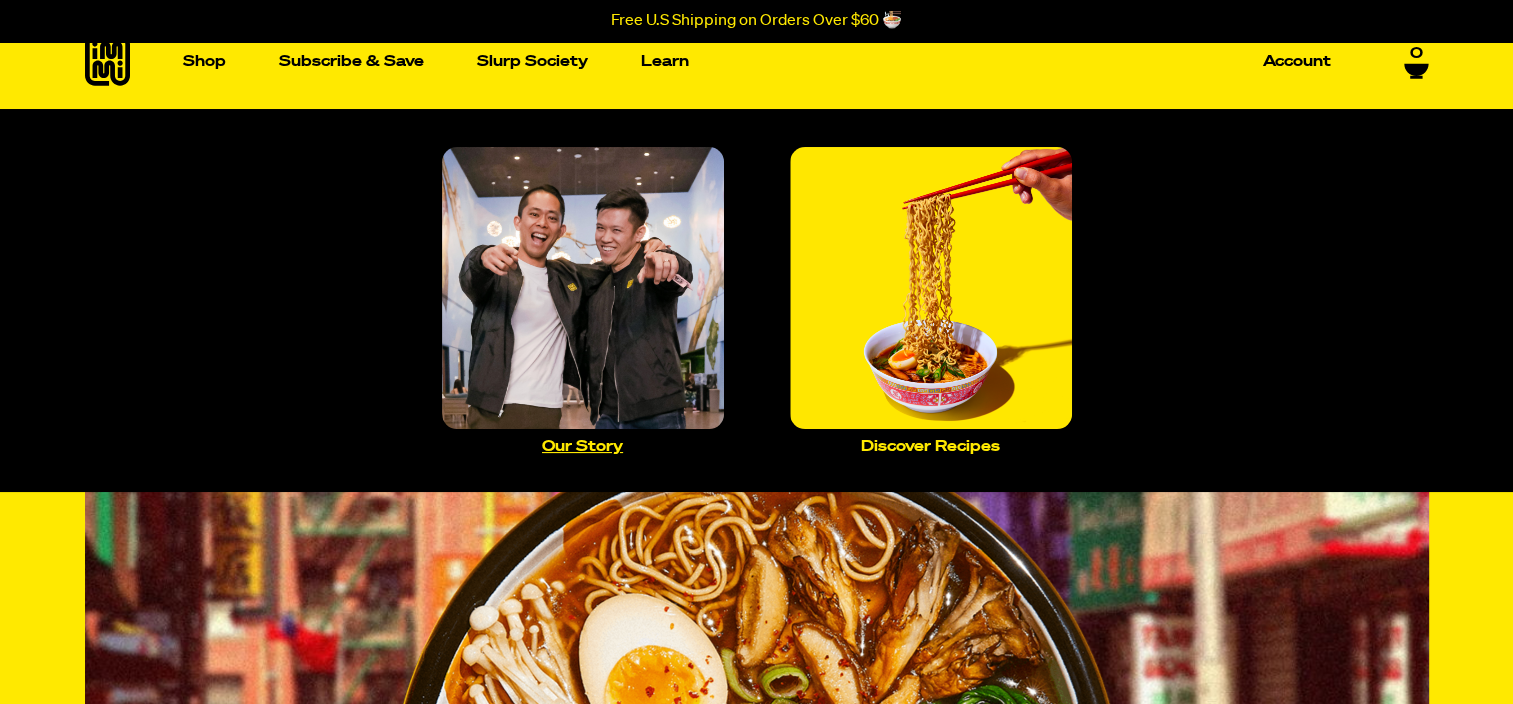 scroll, scrollTop: 0, scrollLeft: 0, axis: both 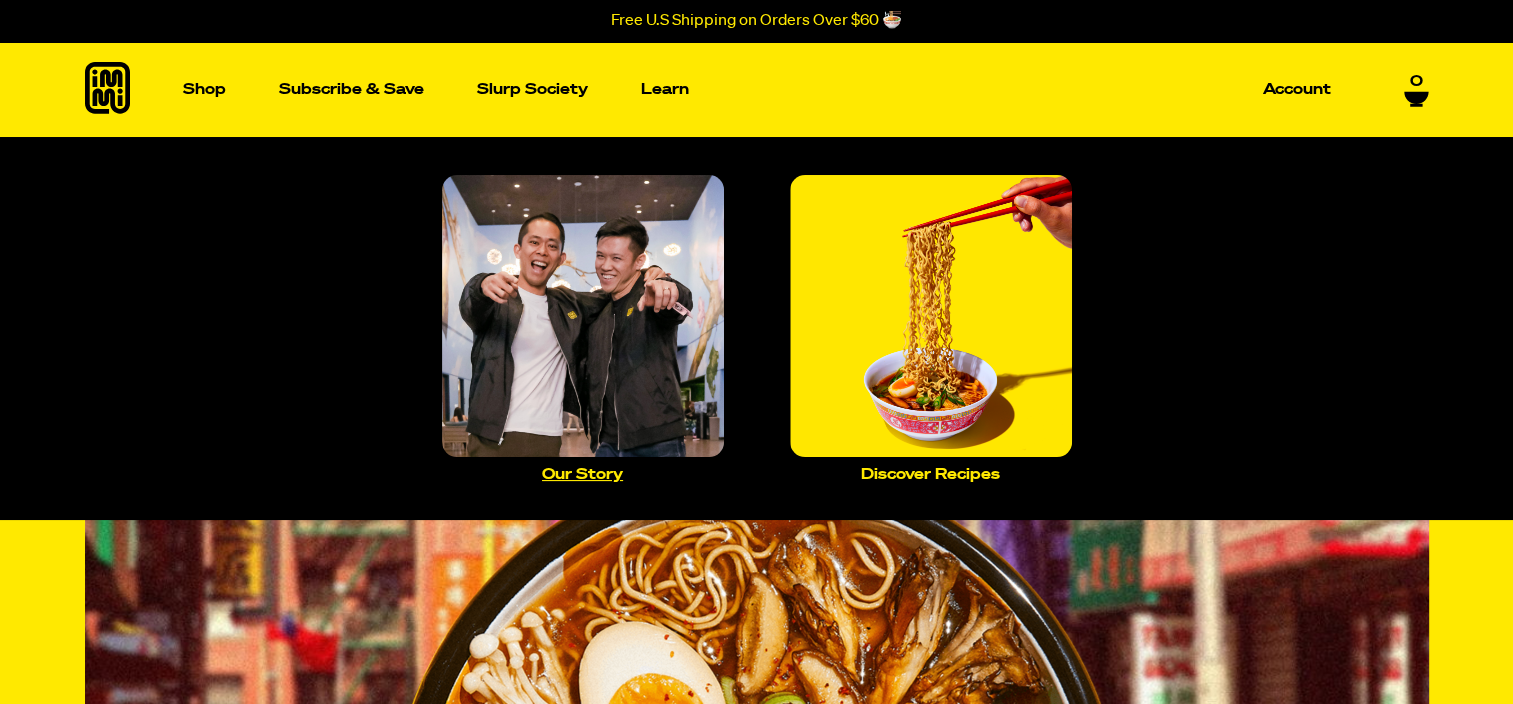 click on "Our Story" at bounding box center (582, 474) 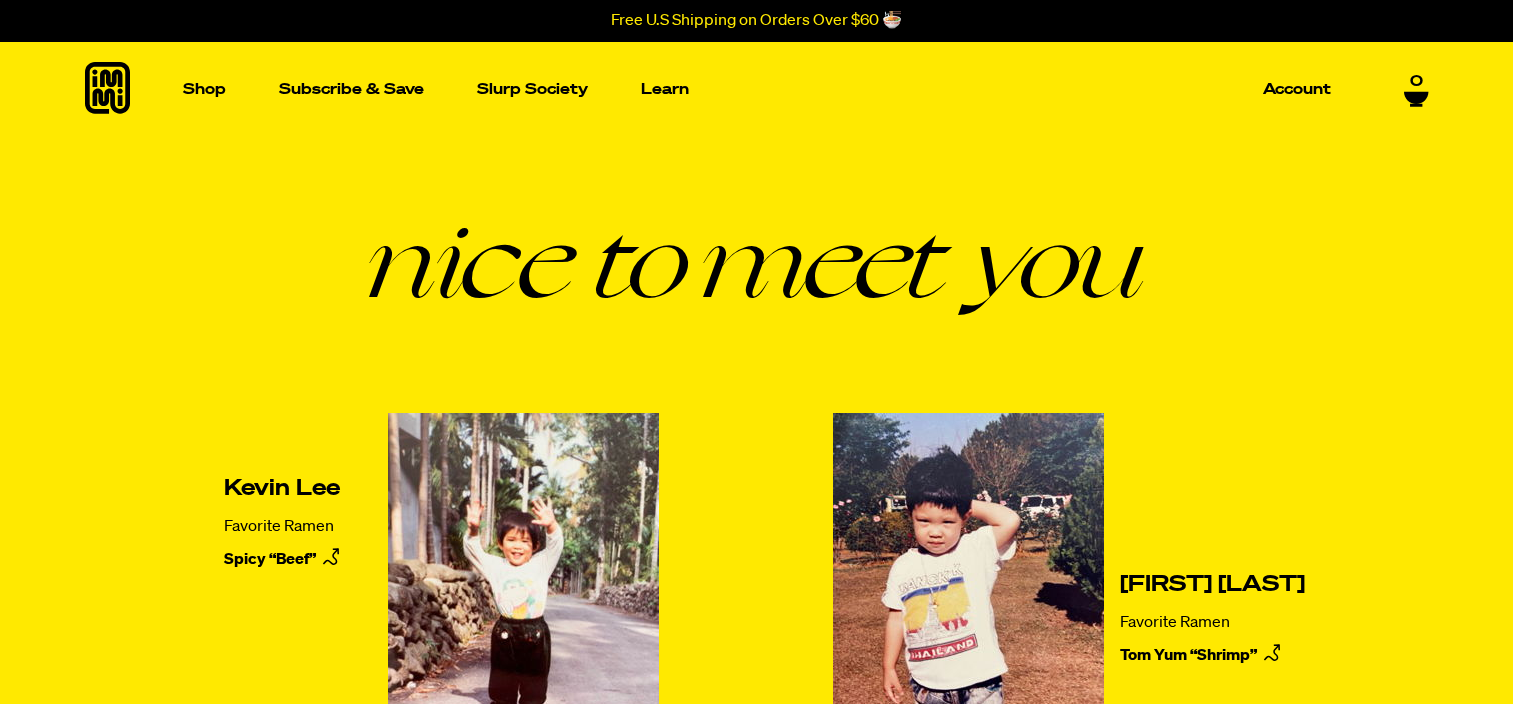 scroll, scrollTop: 0, scrollLeft: 0, axis: both 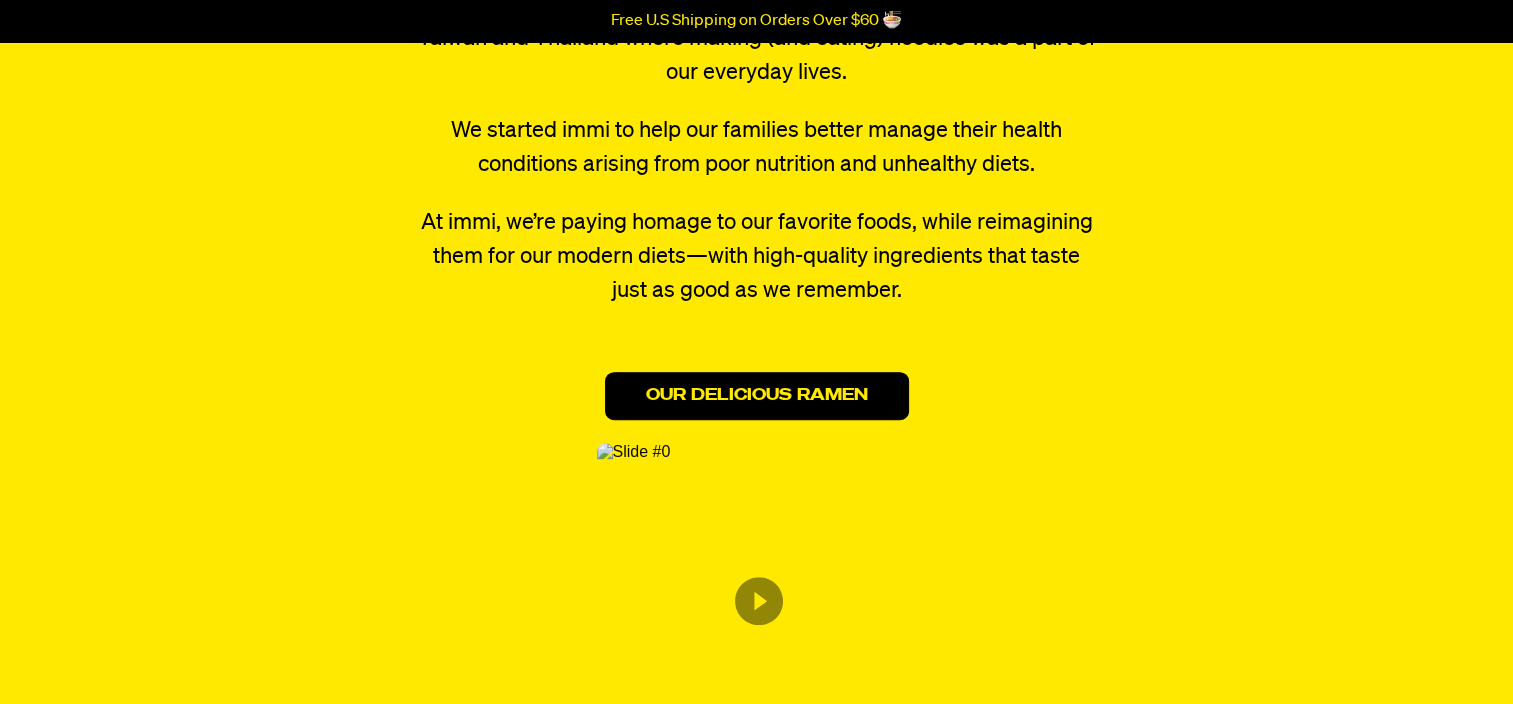 click on "Our Delicious Ramen" at bounding box center (757, 396) 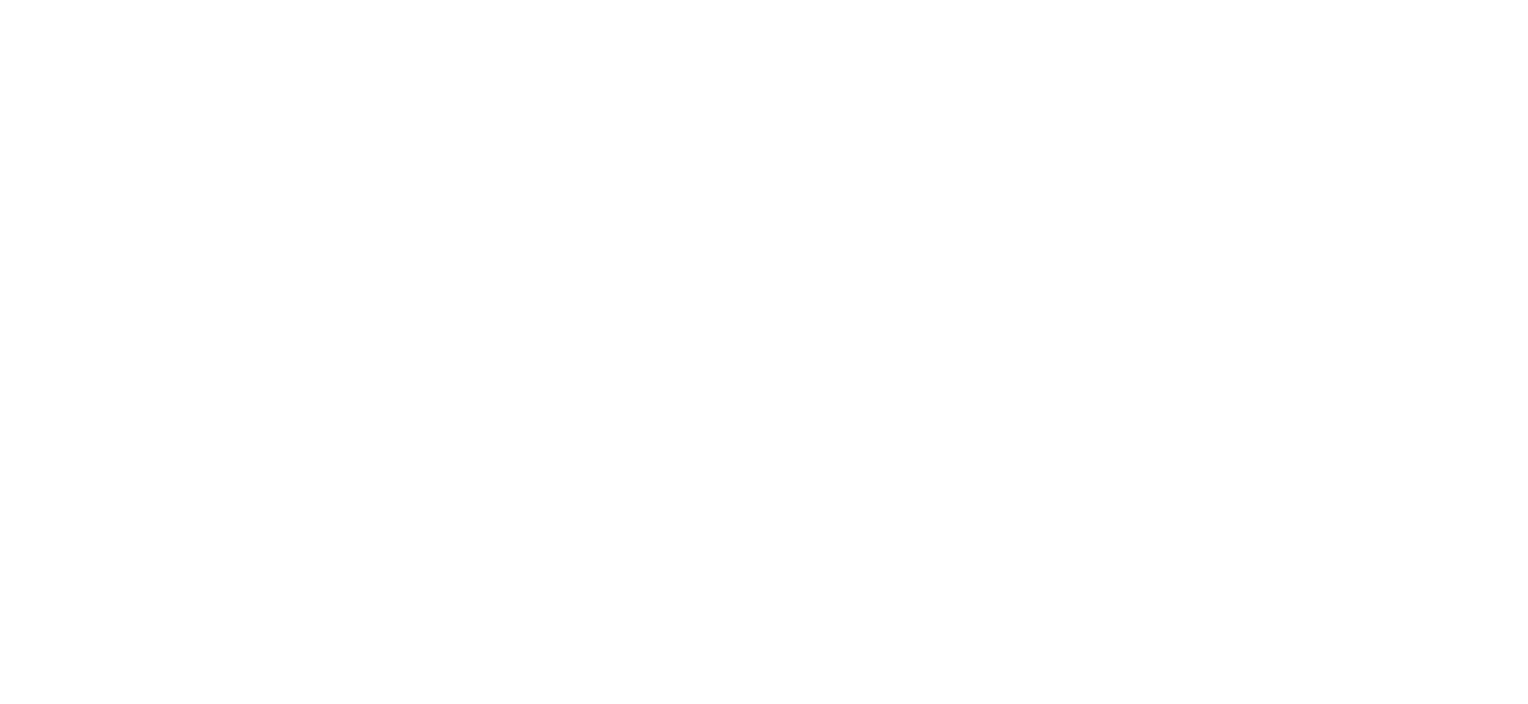 scroll, scrollTop: 0, scrollLeft: 0, axis: both 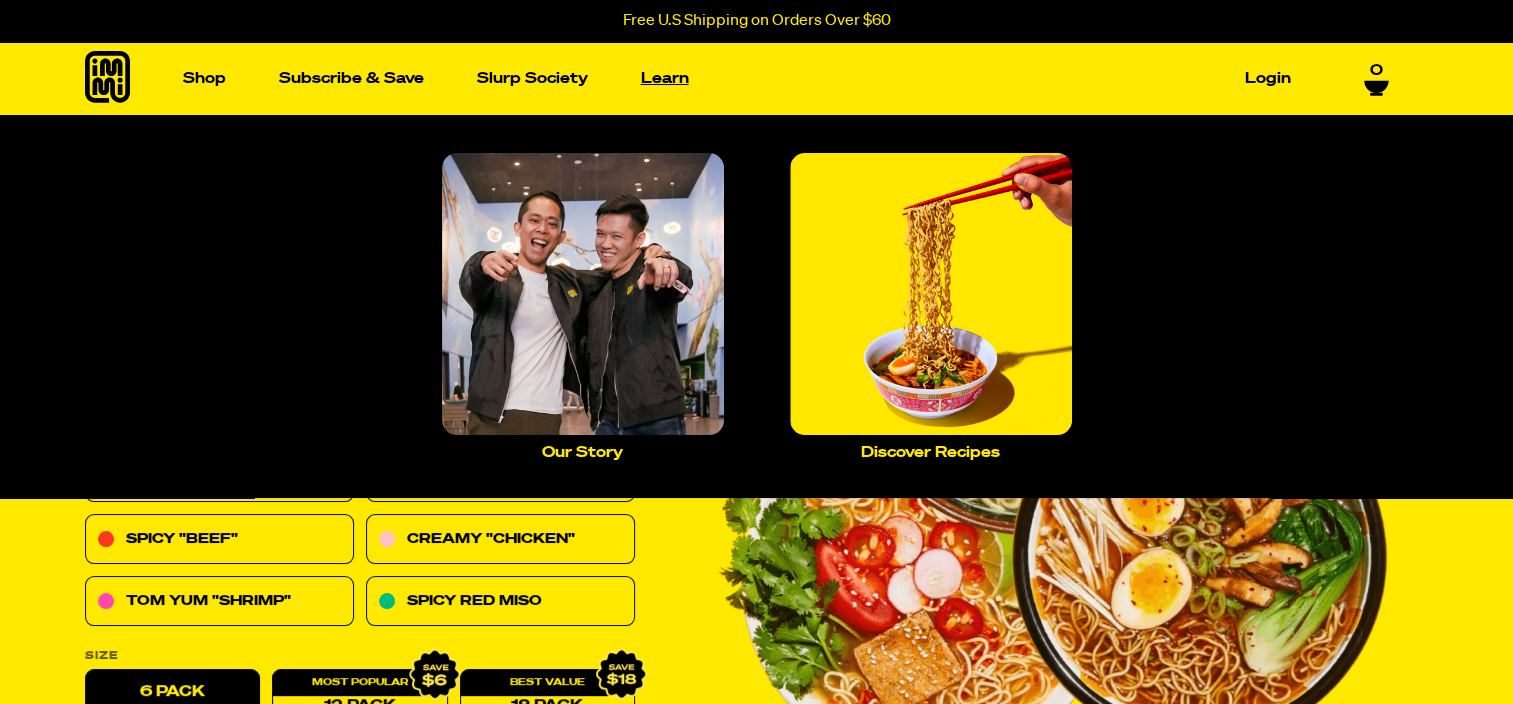 click on "Learn" at bounding box center (665, 78) 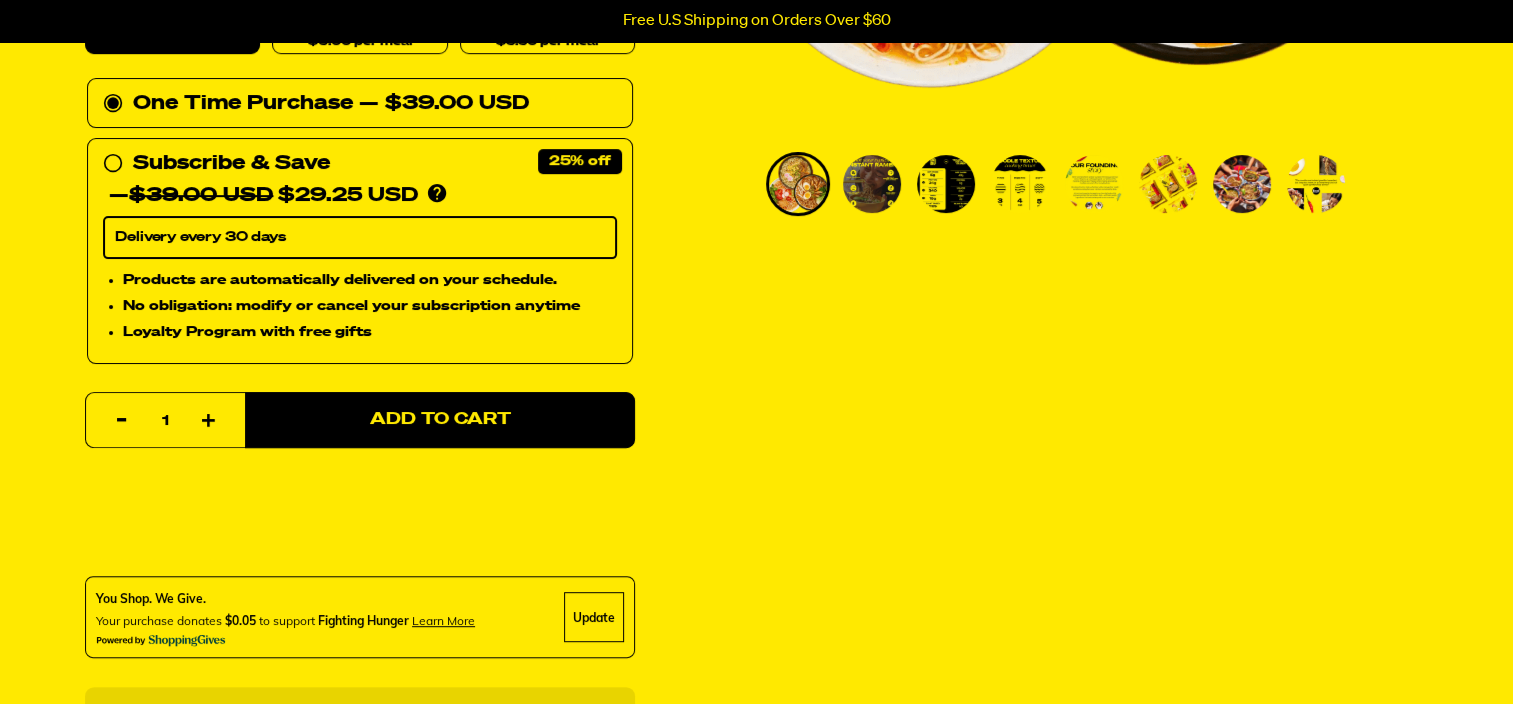 scroll, scrollTop: 100, scrollLeft: 0, axis: vertical 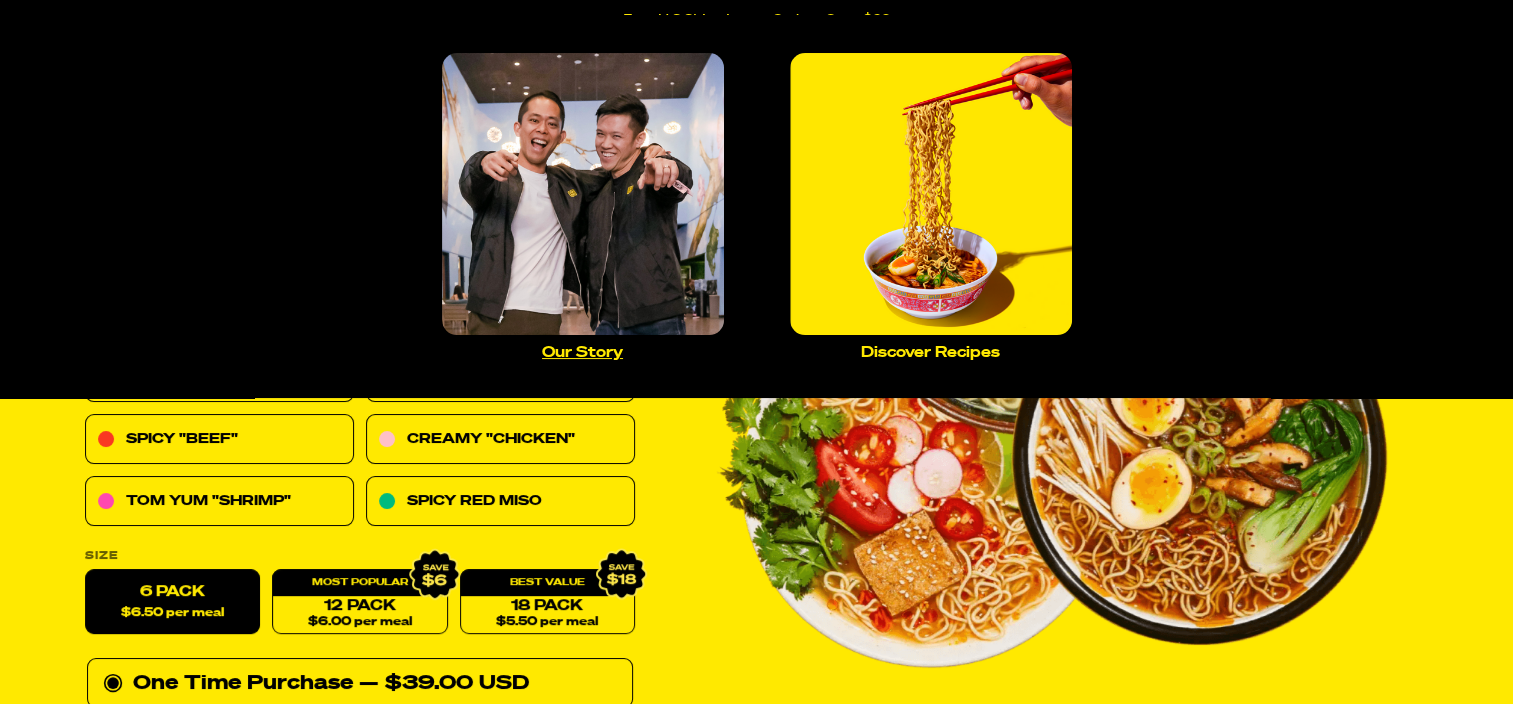 click on "Our Story" at bounding box center [582, 352] 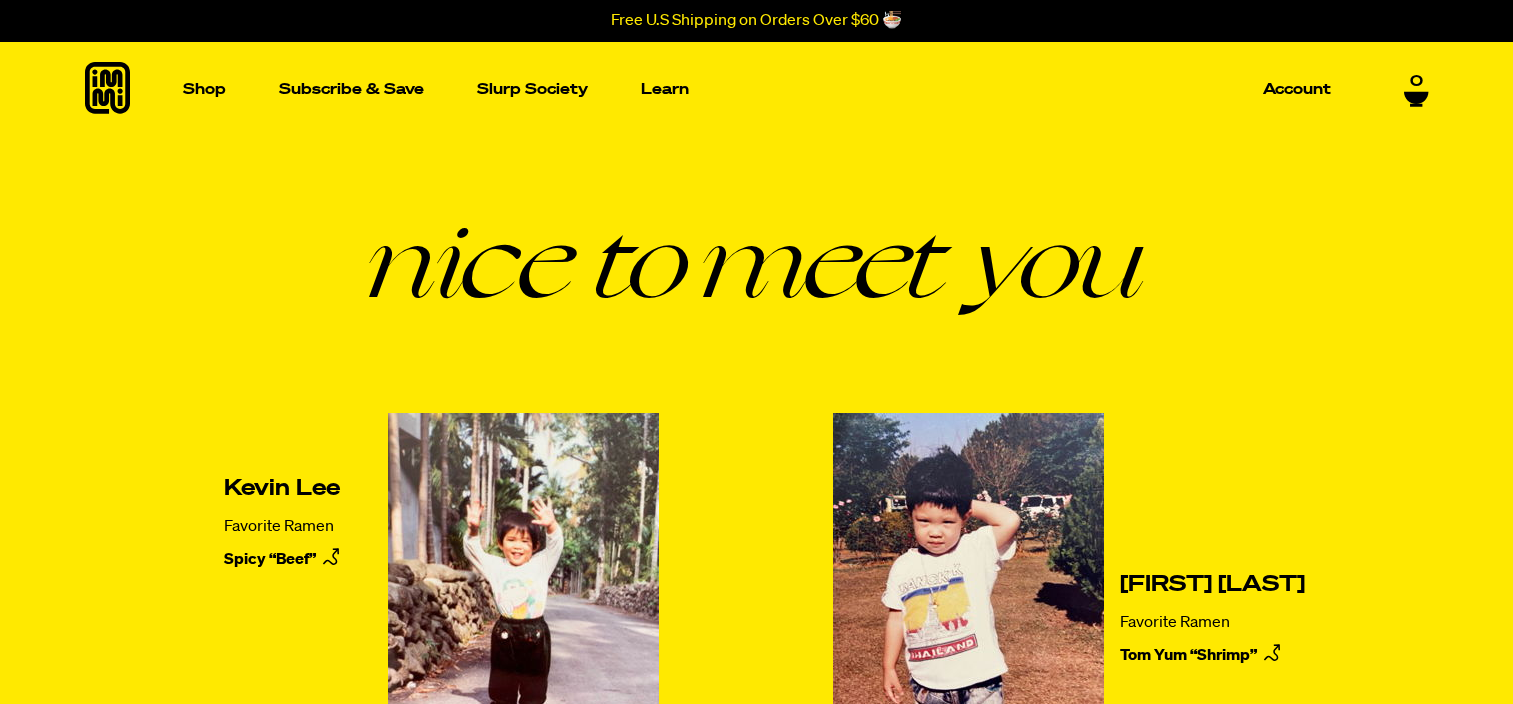 scroll, scrollTop: 0, scrollLeft: 0, axis: both 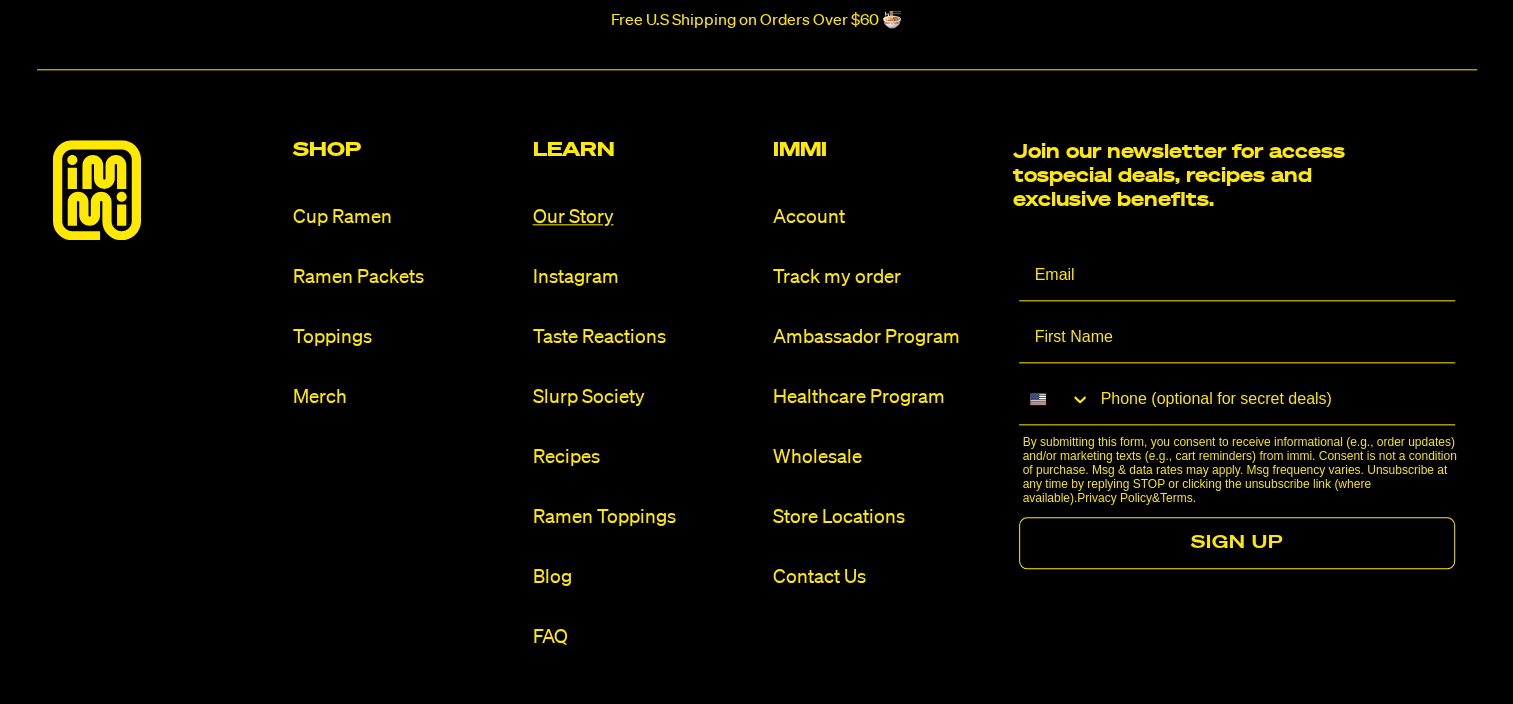 click on "Our Story" at bounding box center (645, 217) 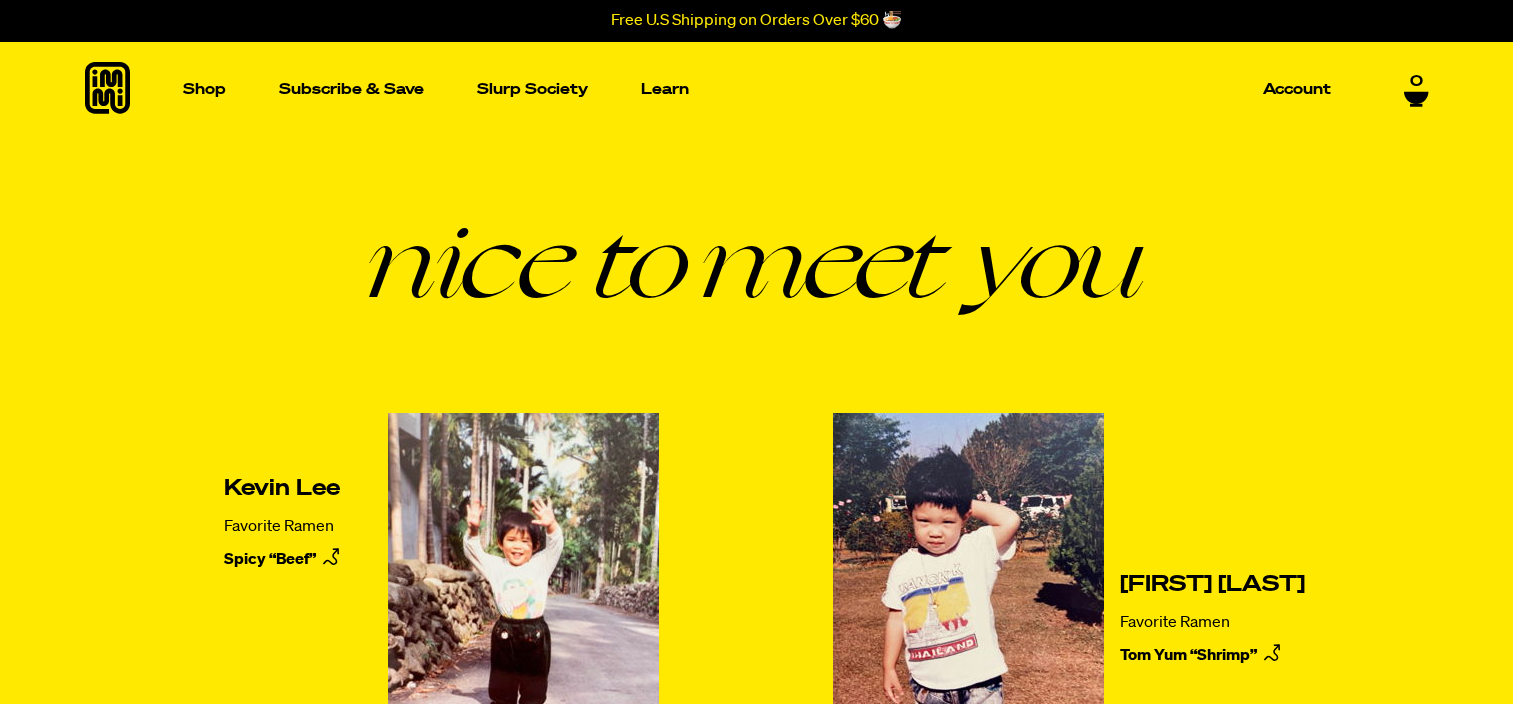 scroll, scrollTop: 0, scrollLeft: 0, axis: both 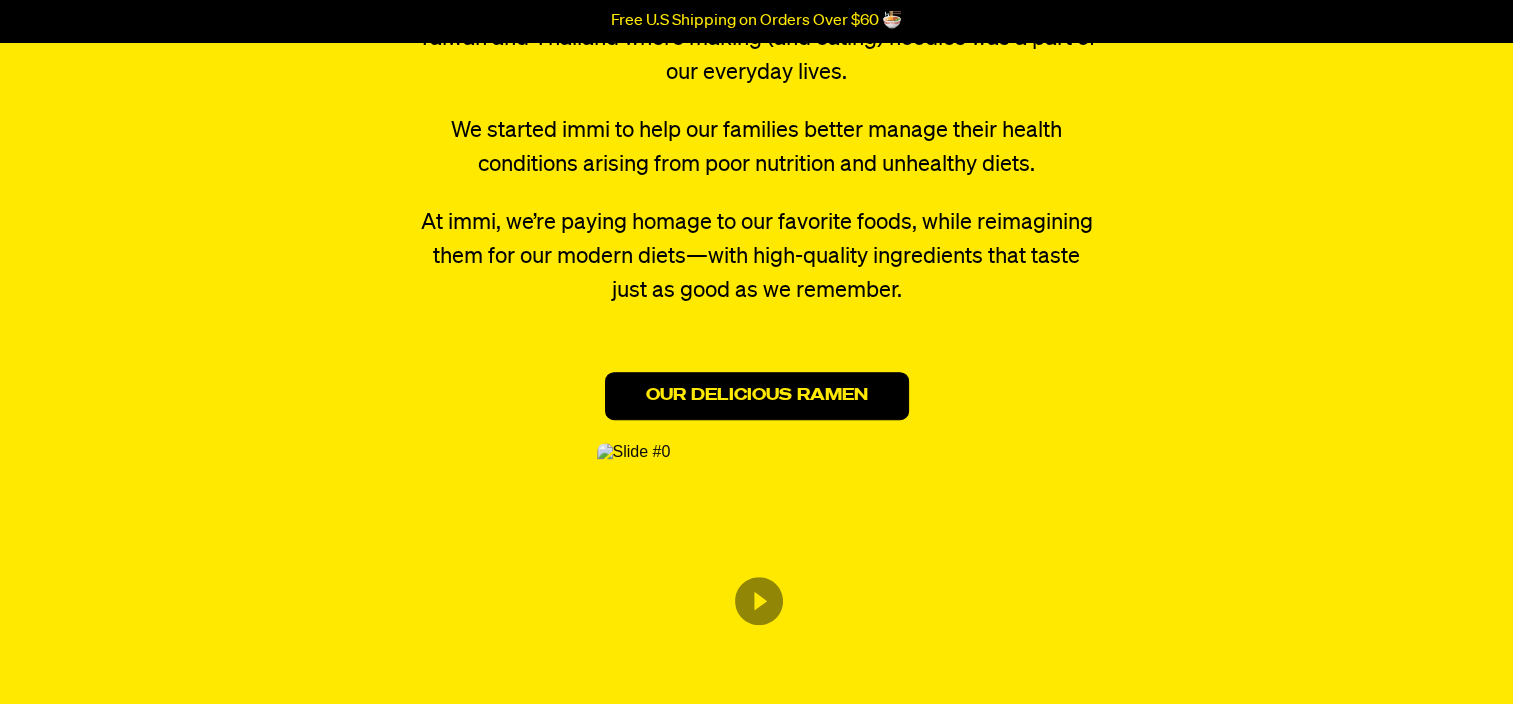 click on "Our Delicious Ramen" at bounding box center [757, 396] 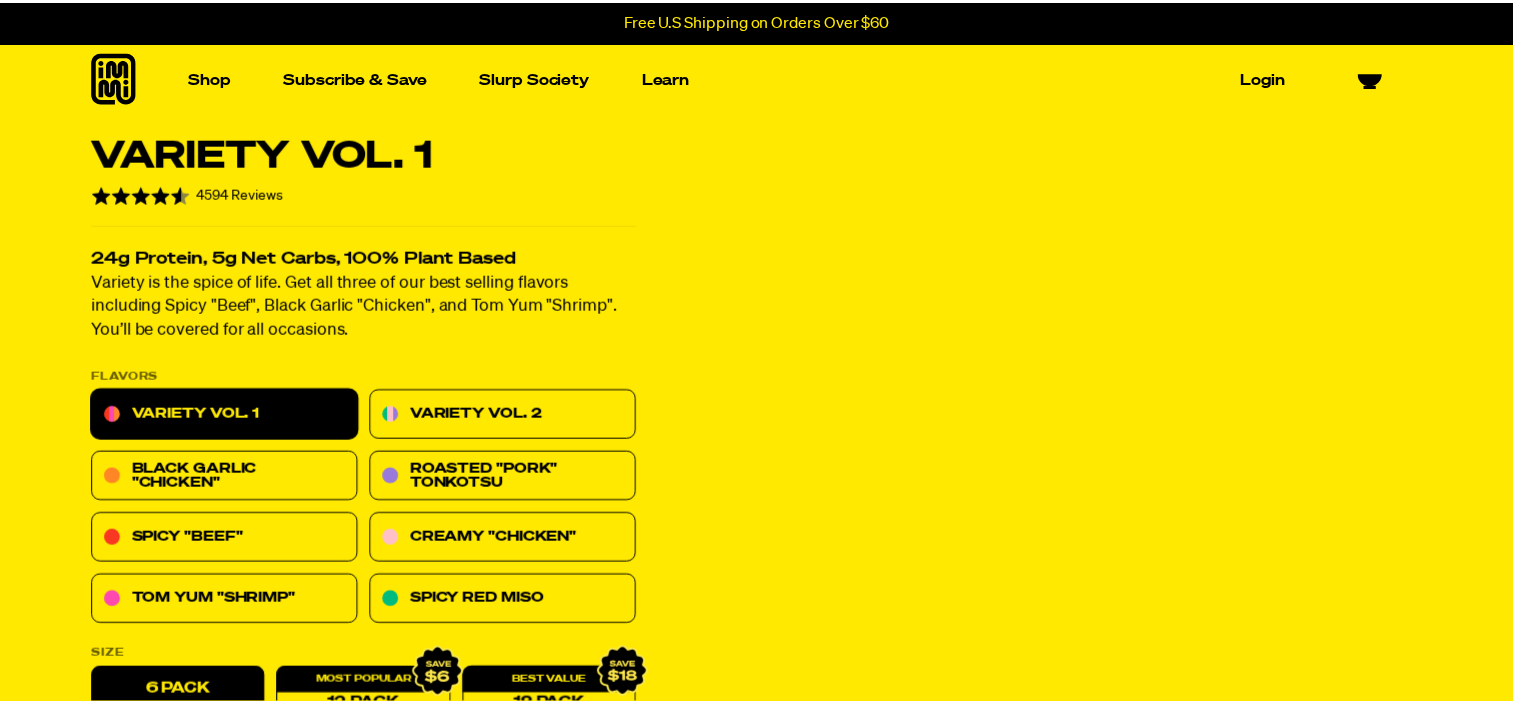 scroll, scrollTop: 0, scrollLeft: 0, axis: both 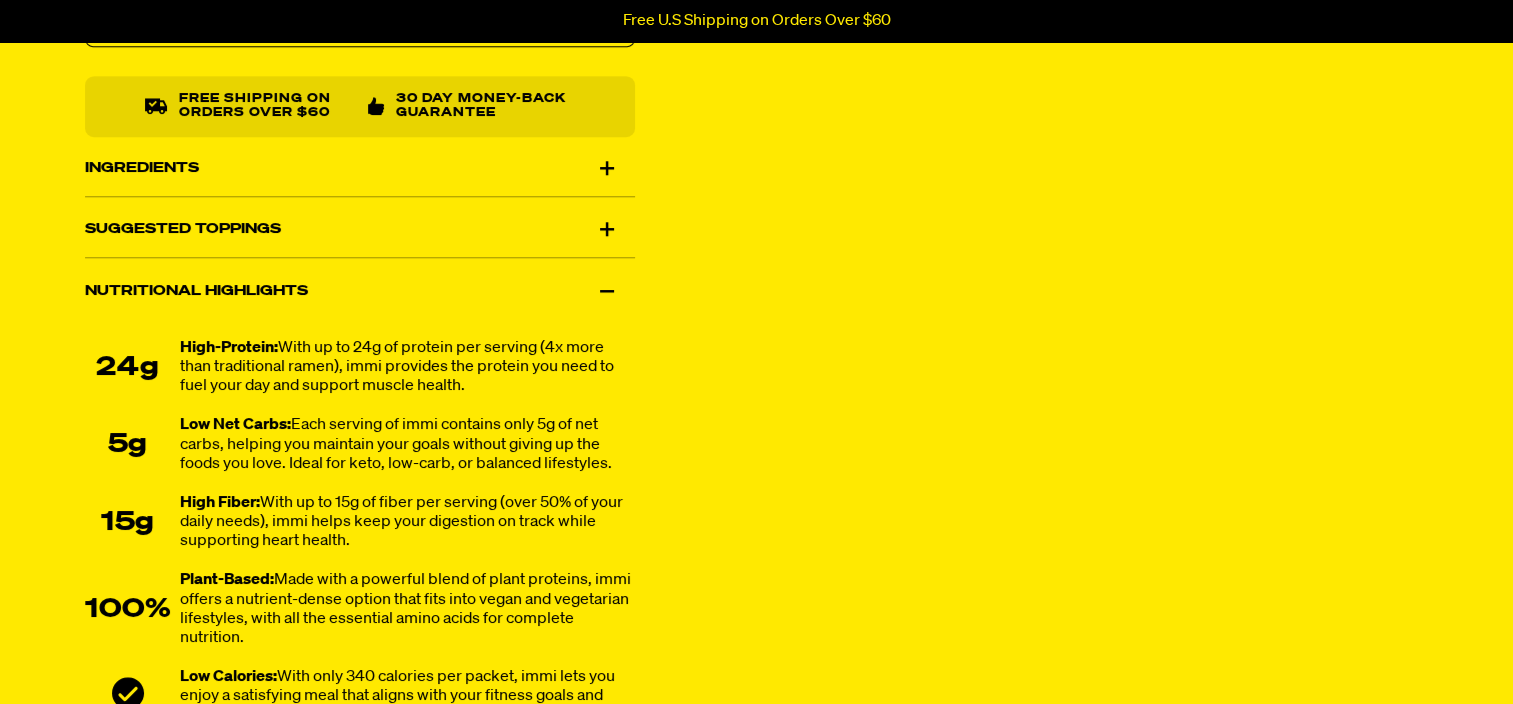 click on "Ingredients" at bounding box center [360, 168] 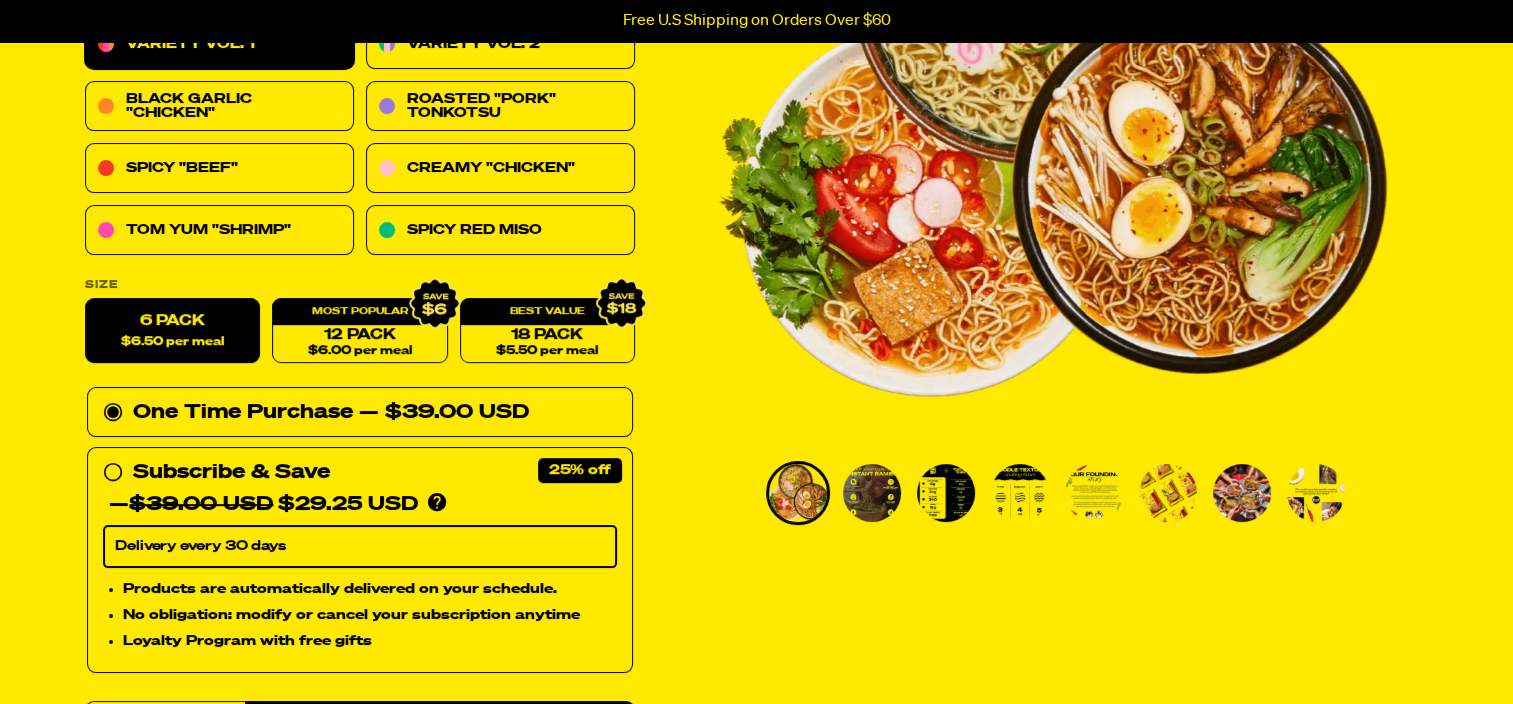 scroll, scrollTop: 0, scrollLeft: 0, axis: both 